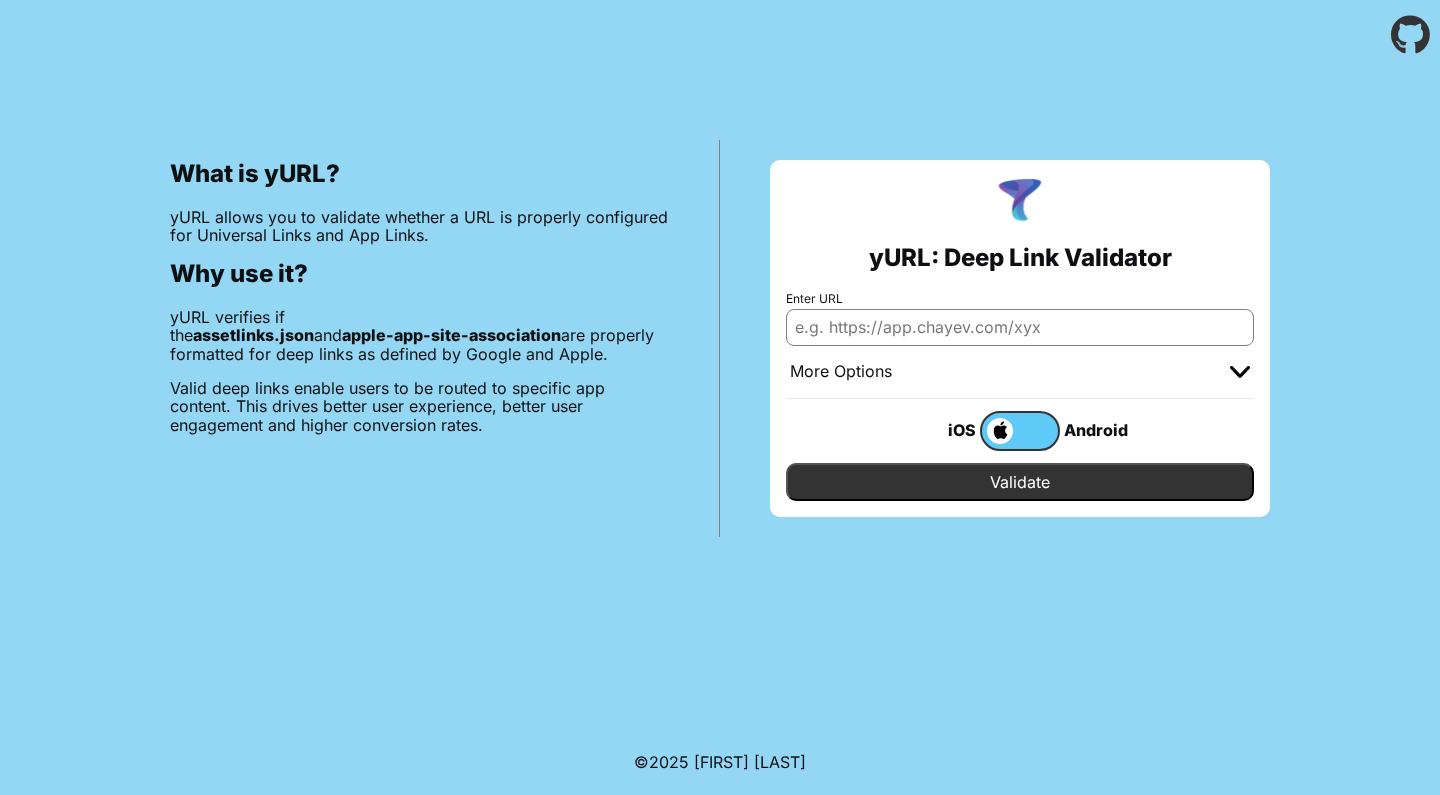 scroll, scrollTop: 0, scrollLeft: 0, axis: both 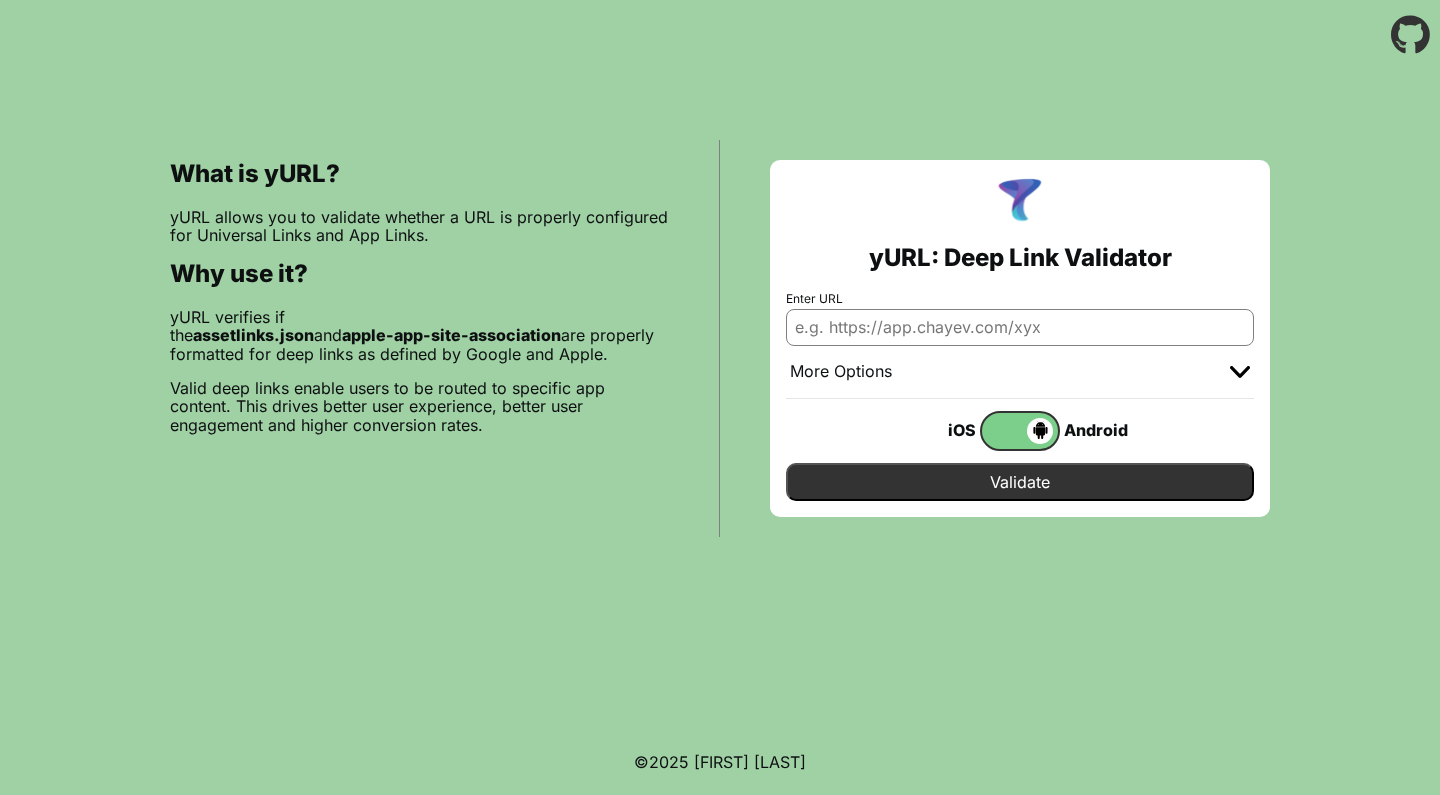 click on "Enter URL" at bounding box center (1020, 327) 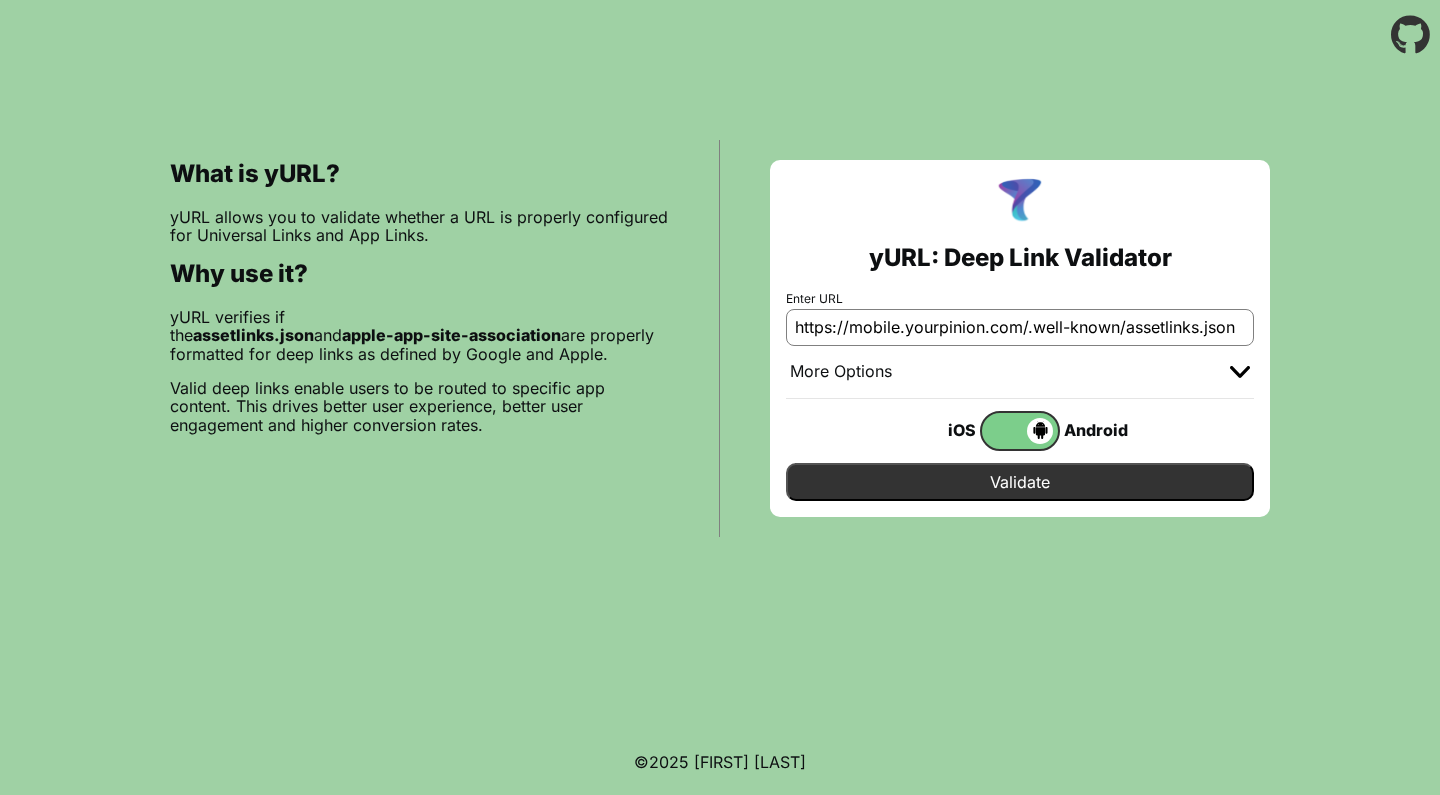 drag, startPoint x: 1036, startPoint y: 335, endPoint x: 1434, endPoint y: 338, distance: 398.0113 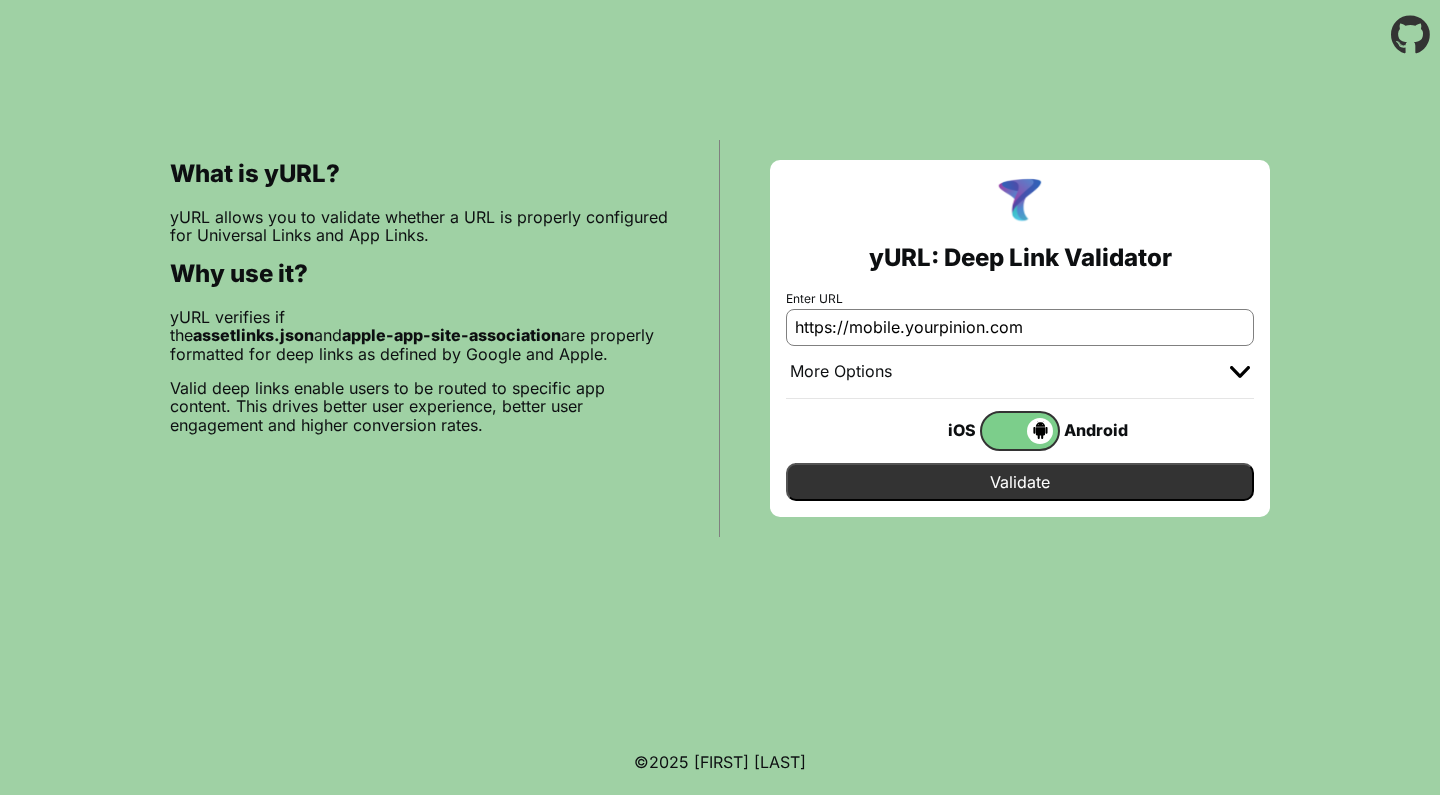 type on "https://mobile.yourpinion.com" 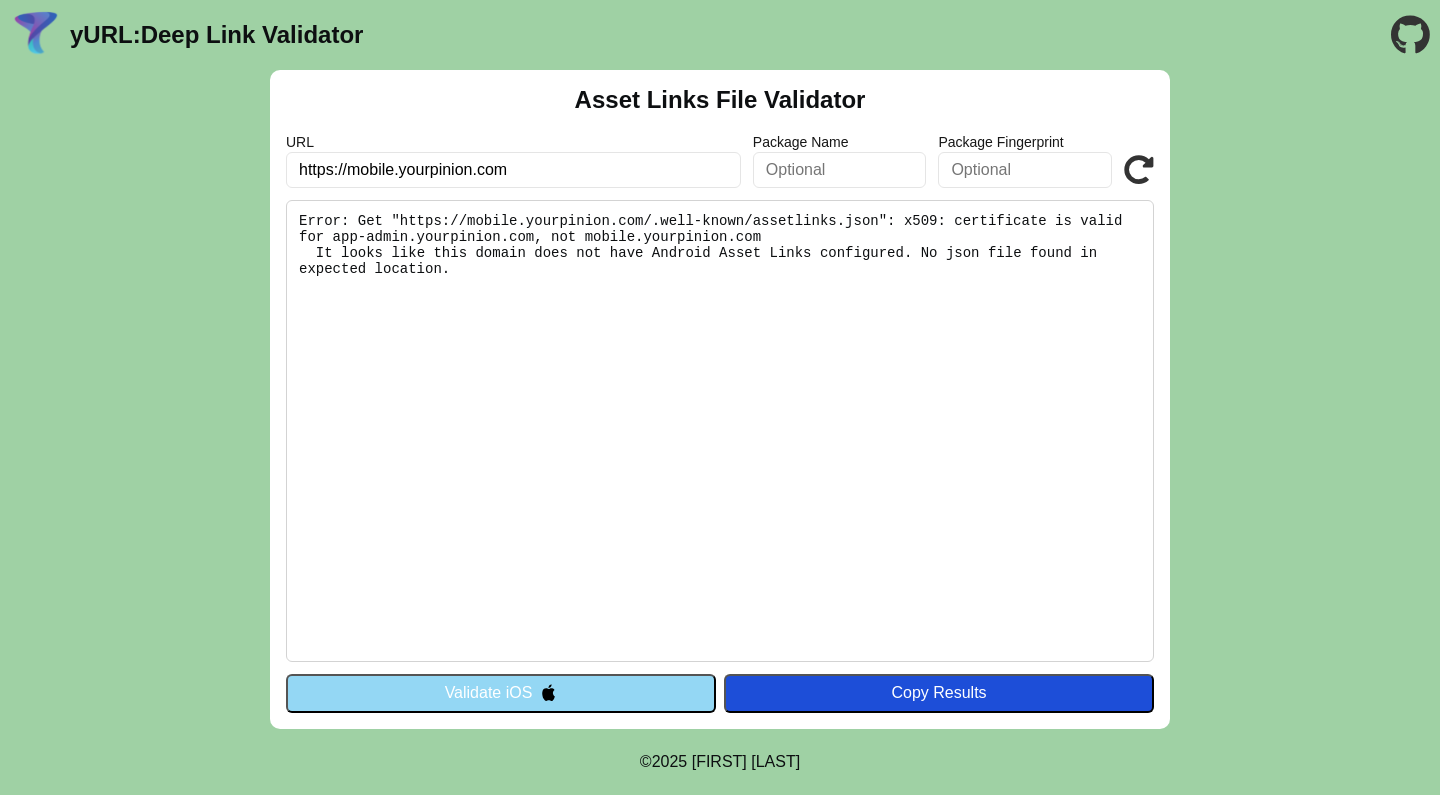scroll, scrollTop: 0, scrollLeft: 0, axis: both 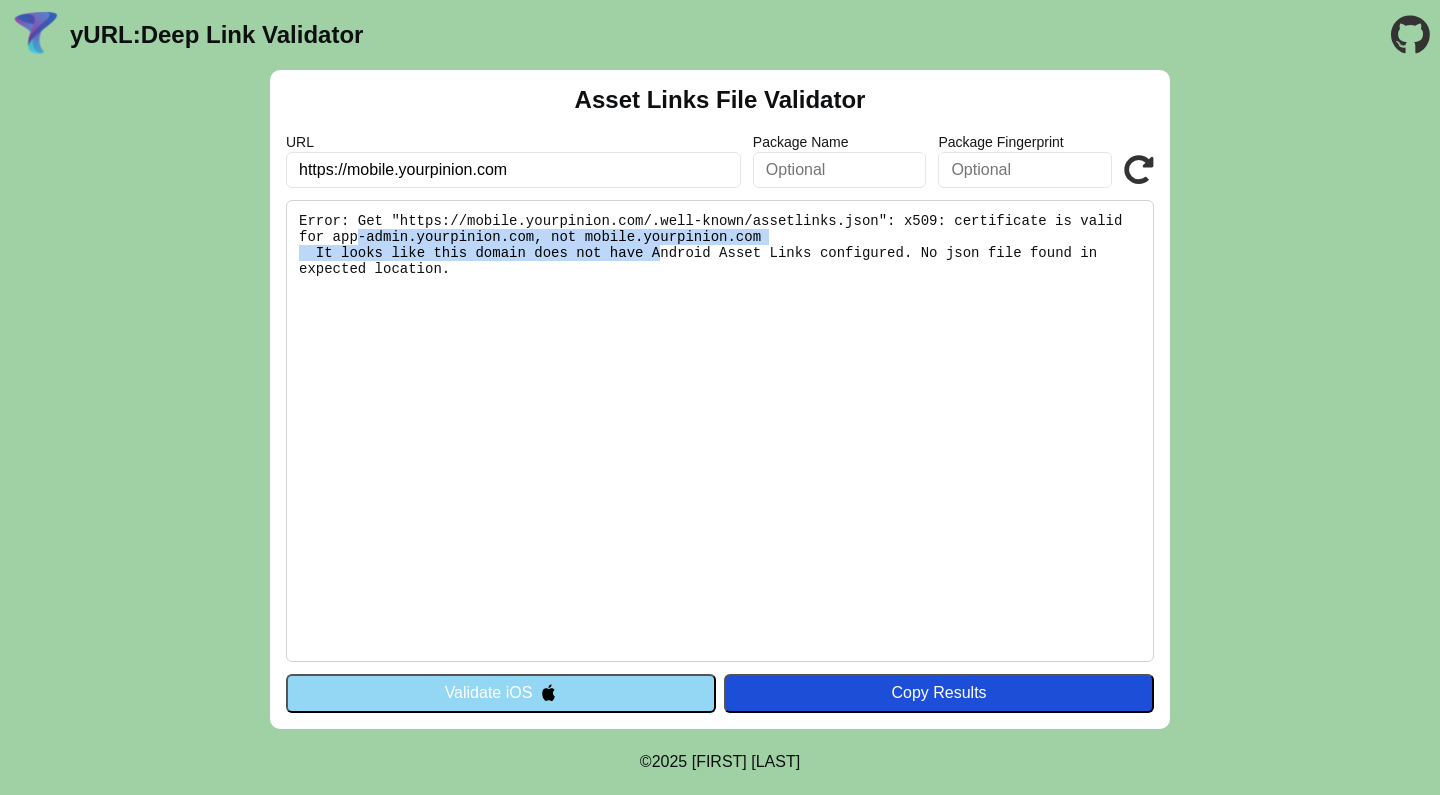 drag, startPoint x: 392, startPoint y: 238, endPoint x: 643, endPoint y: 262, distance: 252.1448 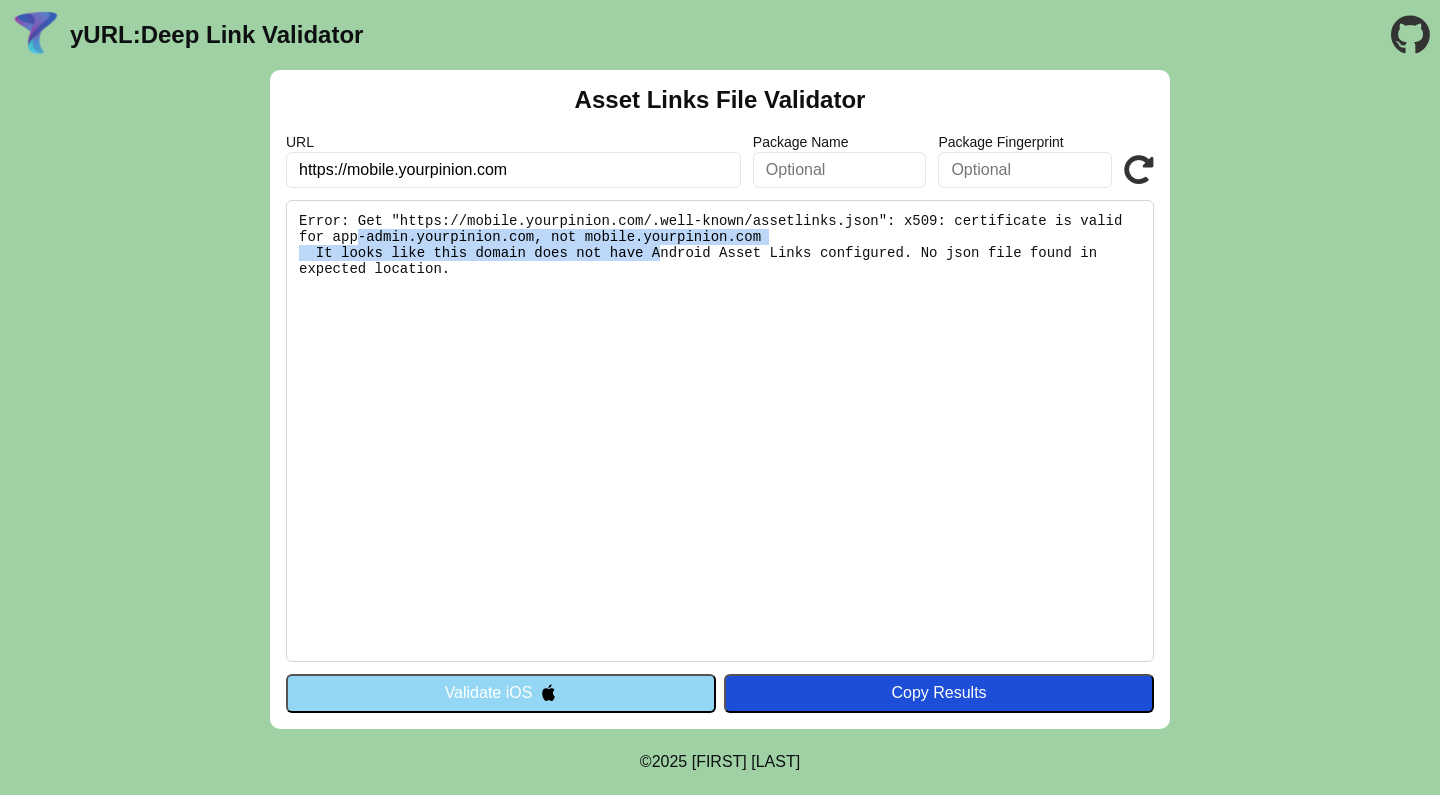 click on "Error: Get "https://mobile.yourpinion.com/.well-known/assetlinks.json": x509: certificate is valid for app-admin.yourpinion.com, not mobile.yourpinion.com
It looks like this domain does not have Android Asset Links configured. No json file found in expected location." at bounding box center (720, 431) 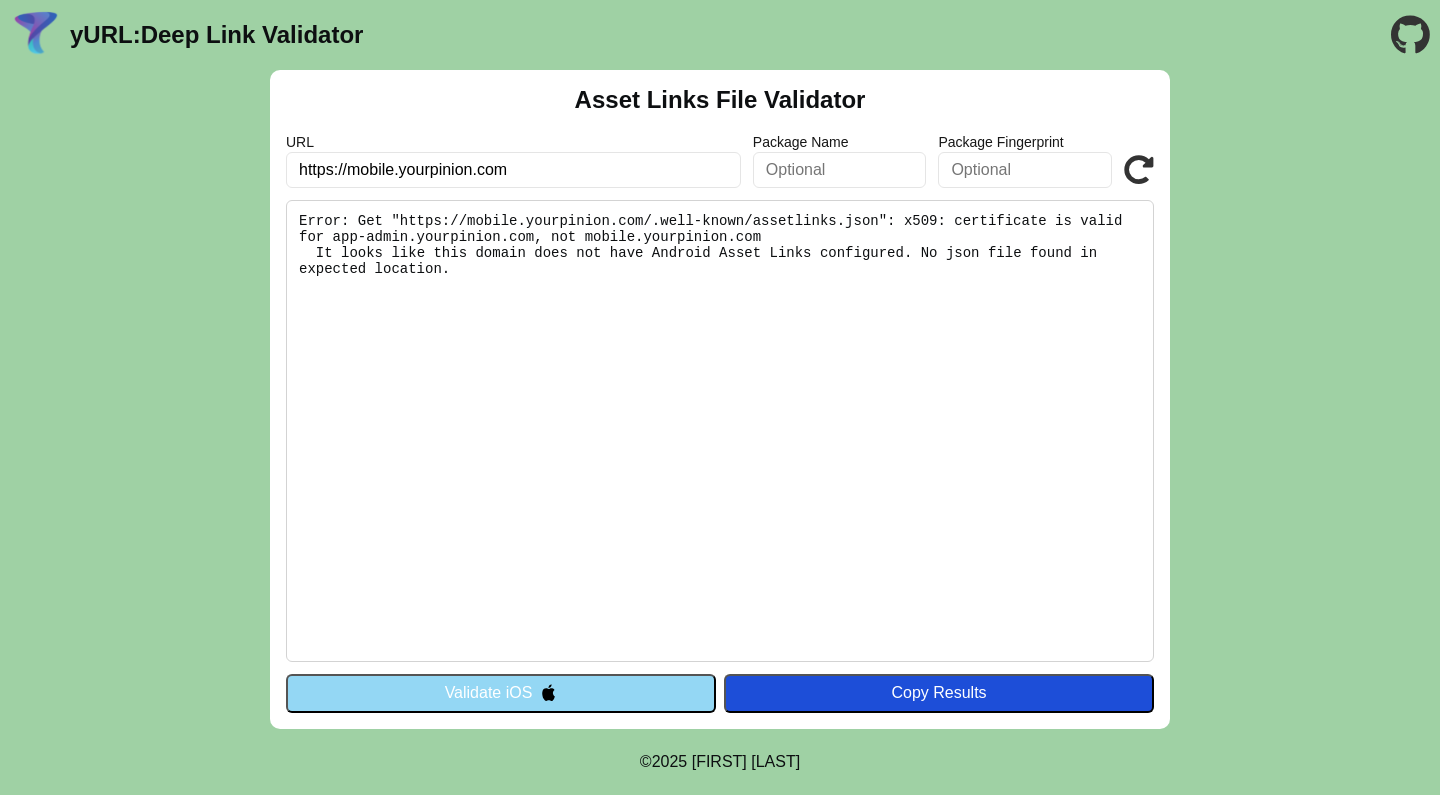 click on "Error: Get "https://mobile.yourpinion.com/.well-known/assetlinks.json": x509: certificate is valid for app-admin.yourpinion.com, not mobile.yourpinion.com
It looks like this domain does not have Android Asset Links configured. No json file found in expected location." at bounding box center (720, 431) 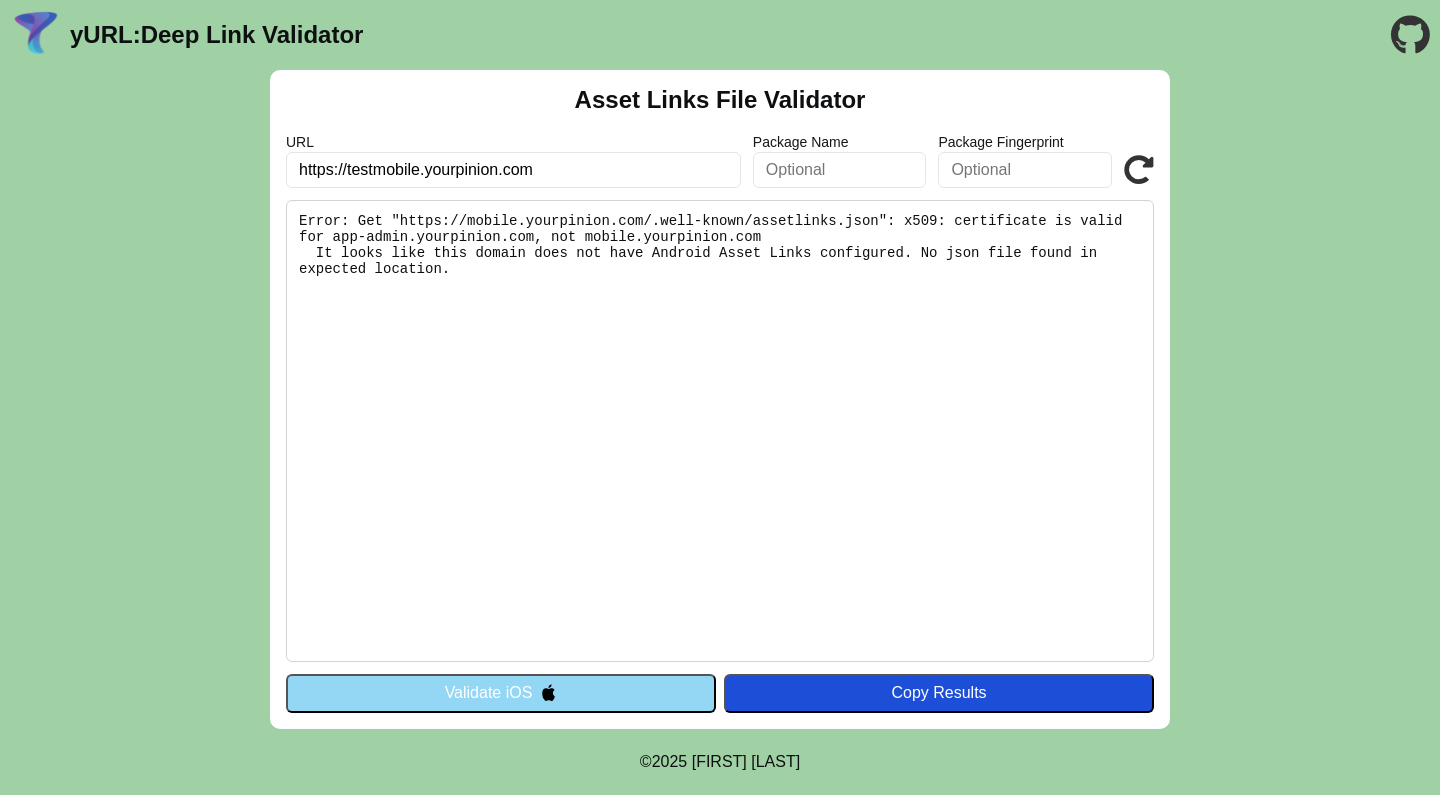 type on "https://testmobile.yourpinion.com" 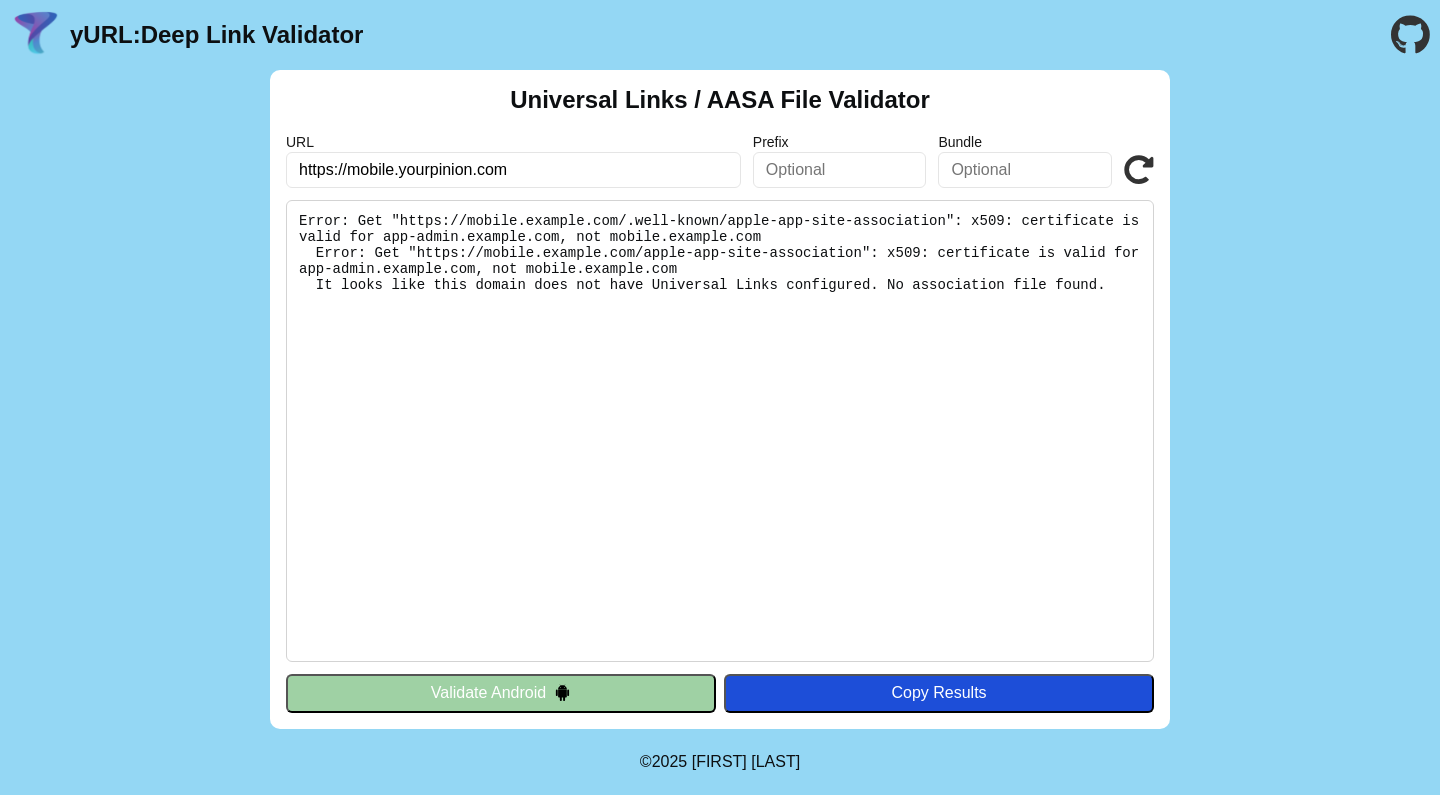 scroll, scrollTop: 0, scrollLeft: 0, axis: both 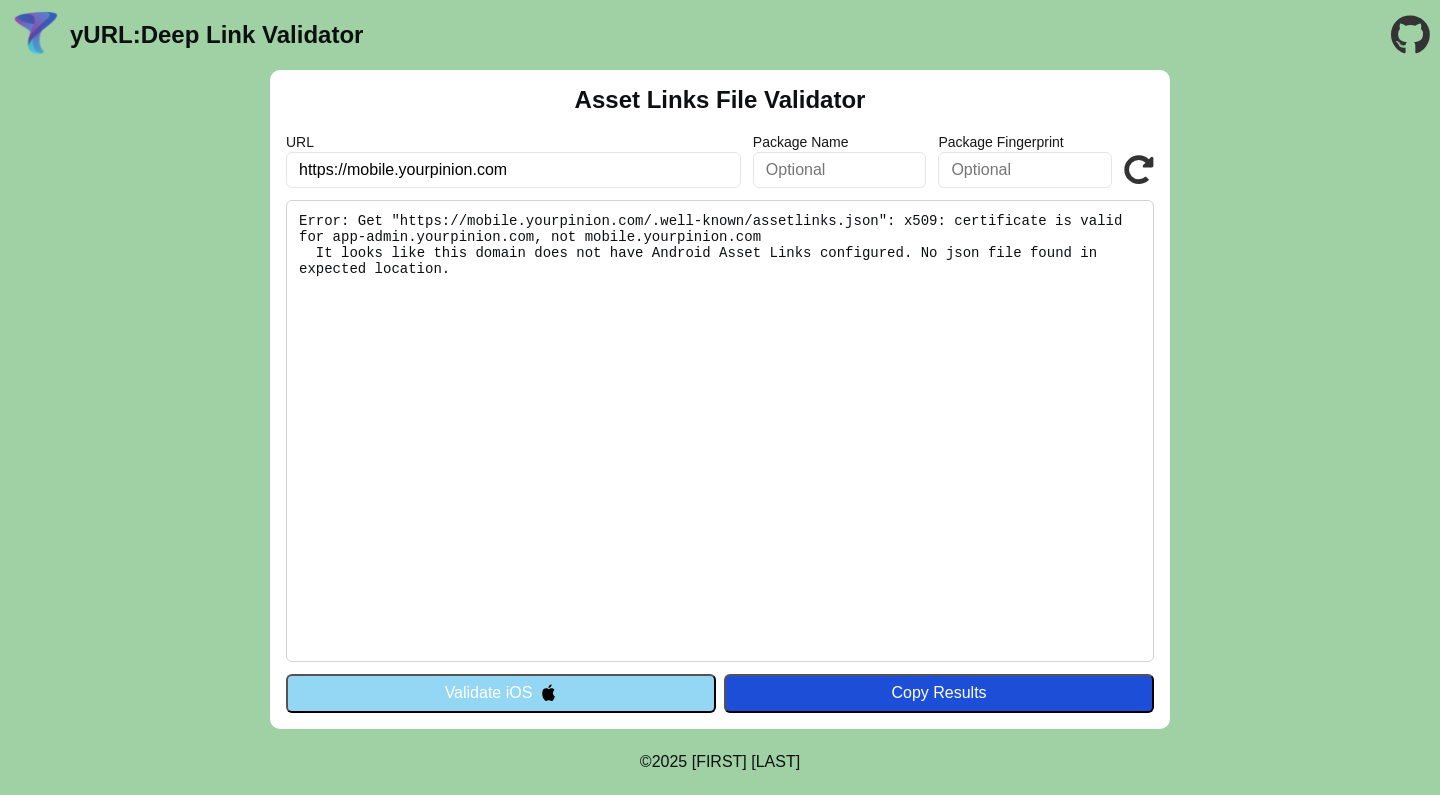 click on "https://mobile.yourpinion.com" at bounding box center (513, 170) 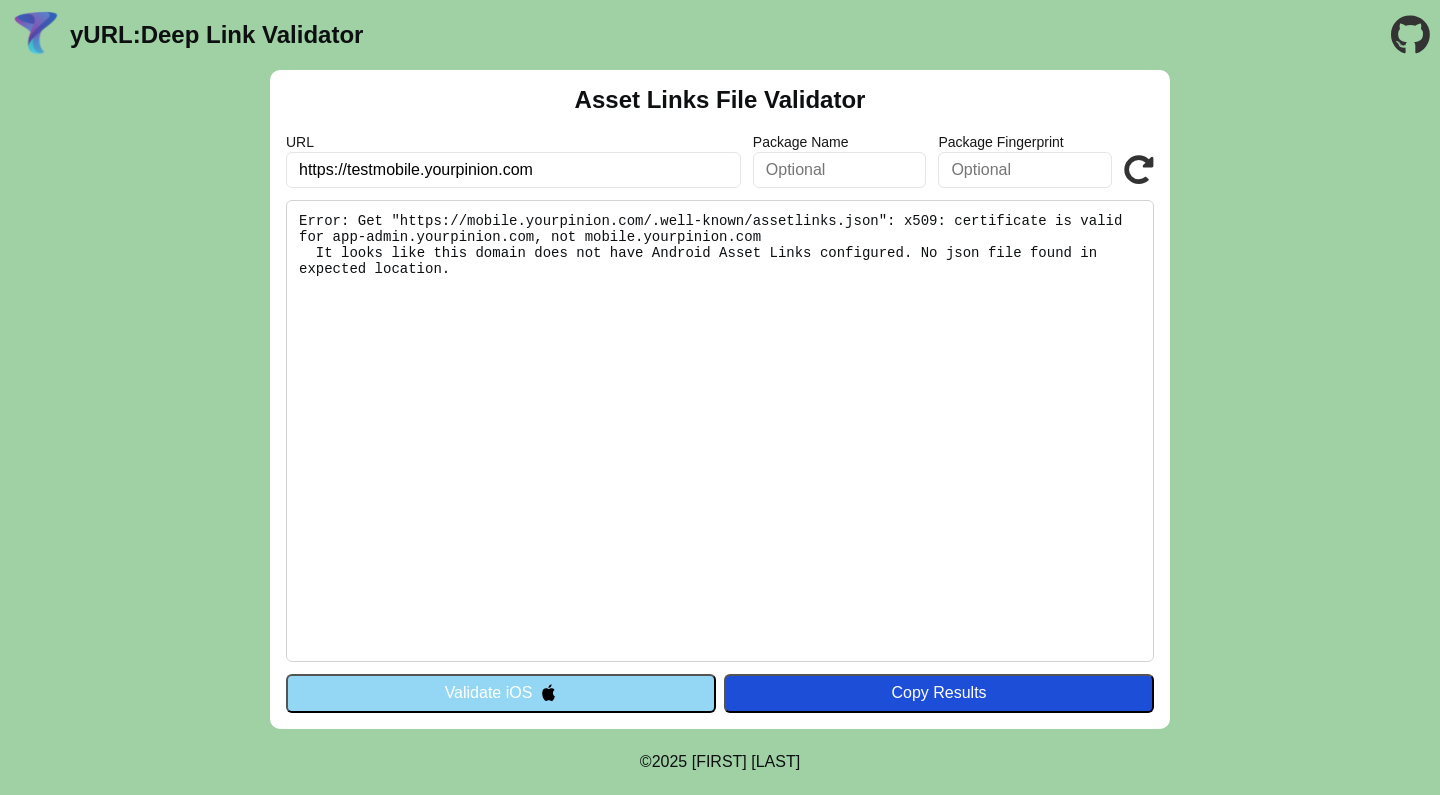 type on "https://testmobile.yourpinion.com" 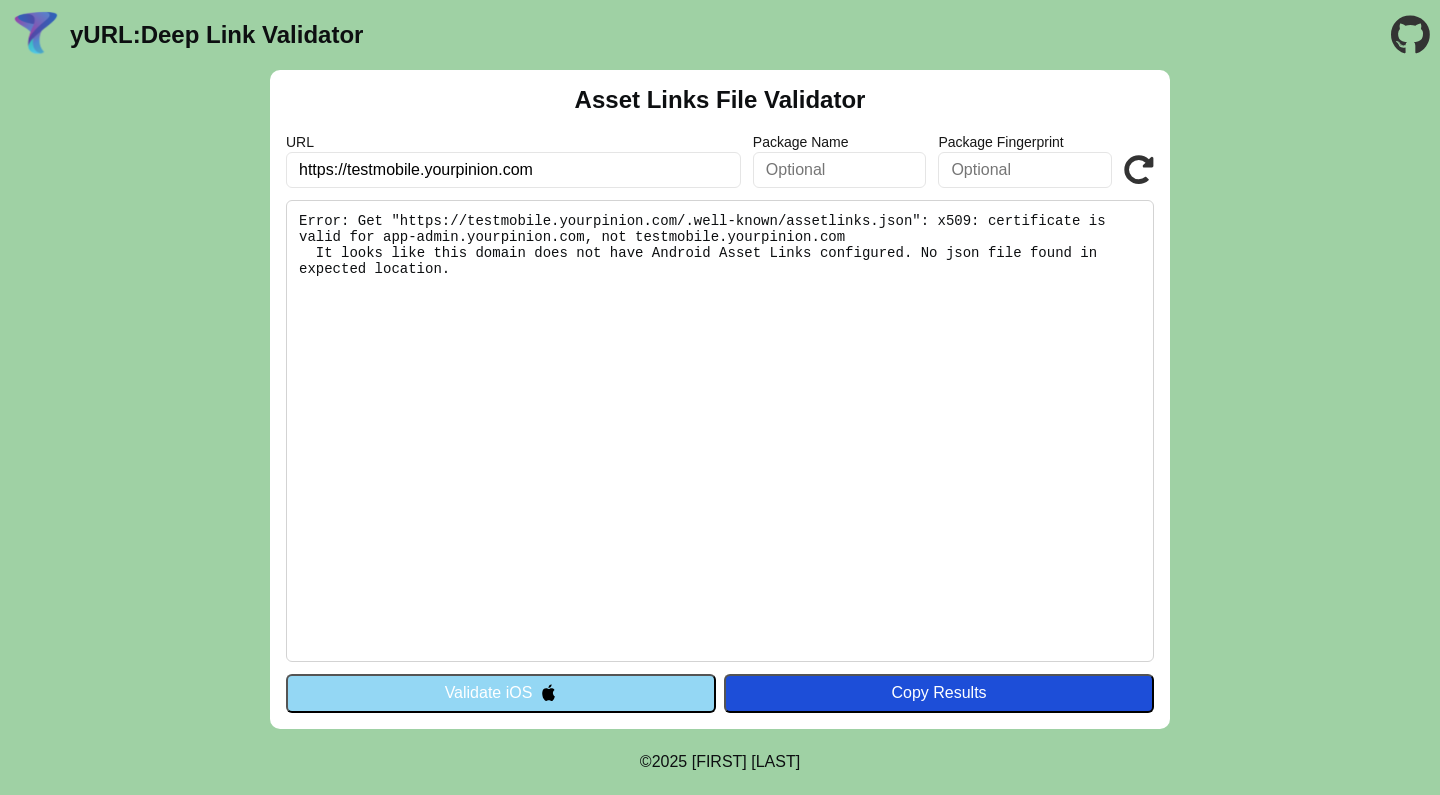 scroll, scrollTop: 0, scrollLeft: 0, axis: both 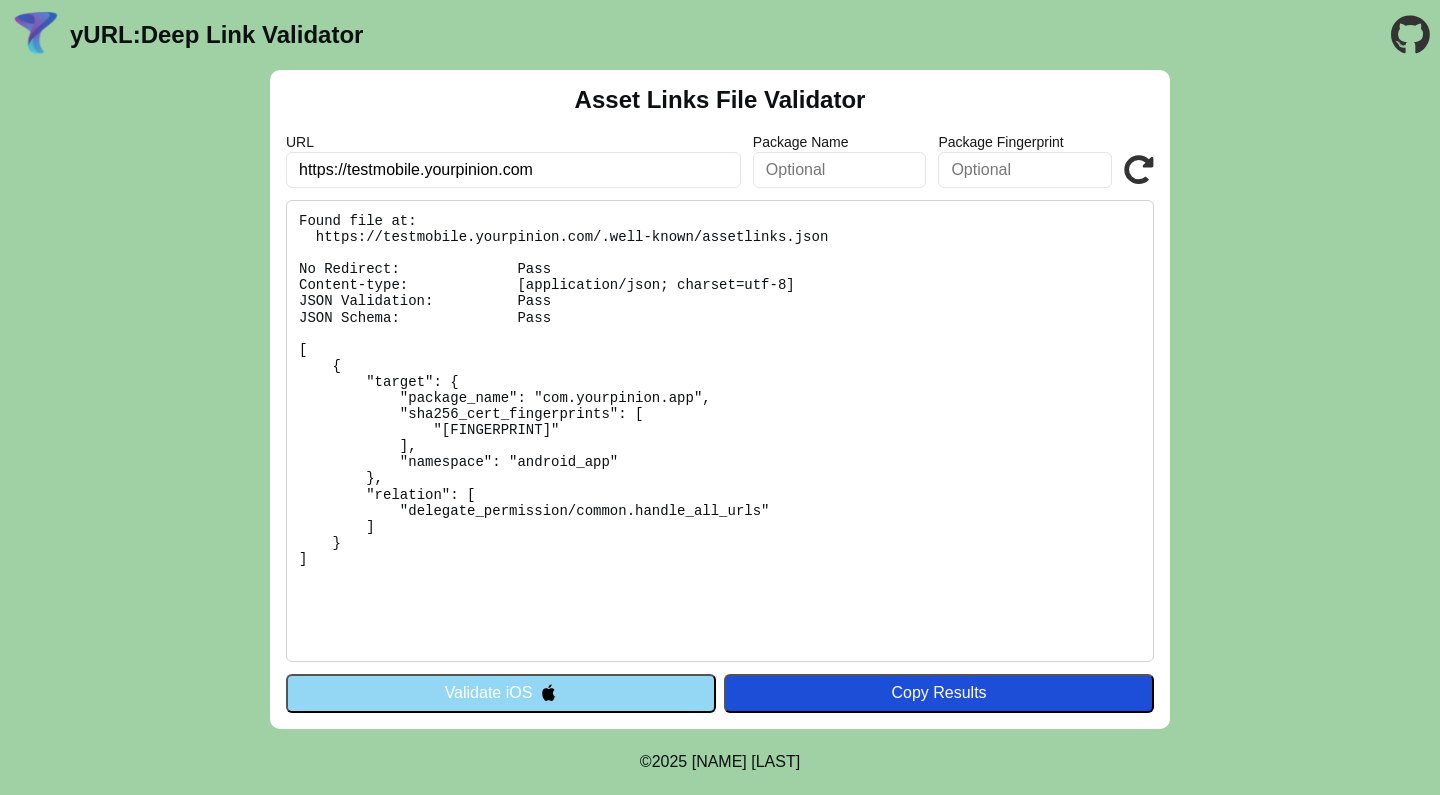 click on "Validate iOS" at bounding box center [501, 693] 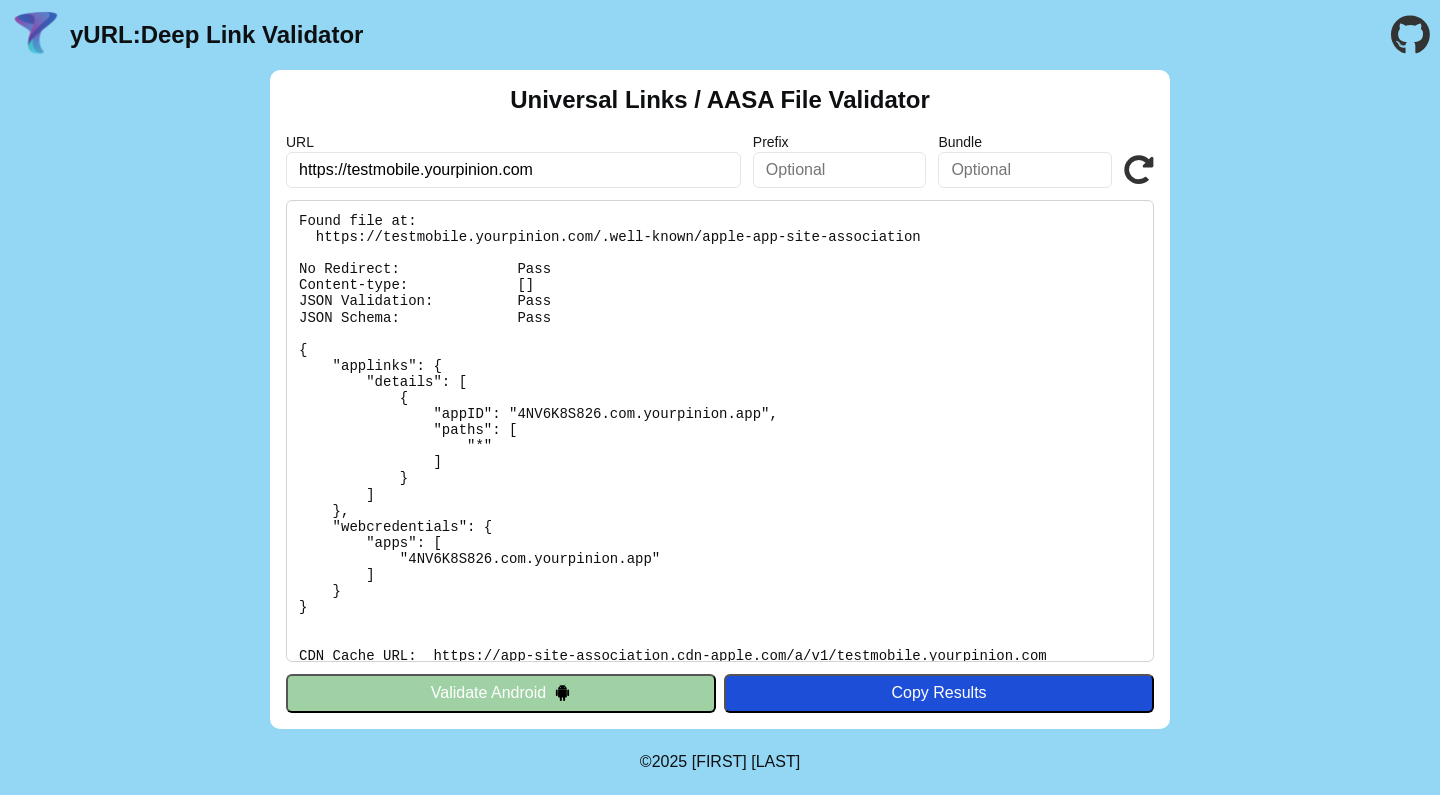 scroll, scrollTop: 0, scrollLeft: 0, axis: both 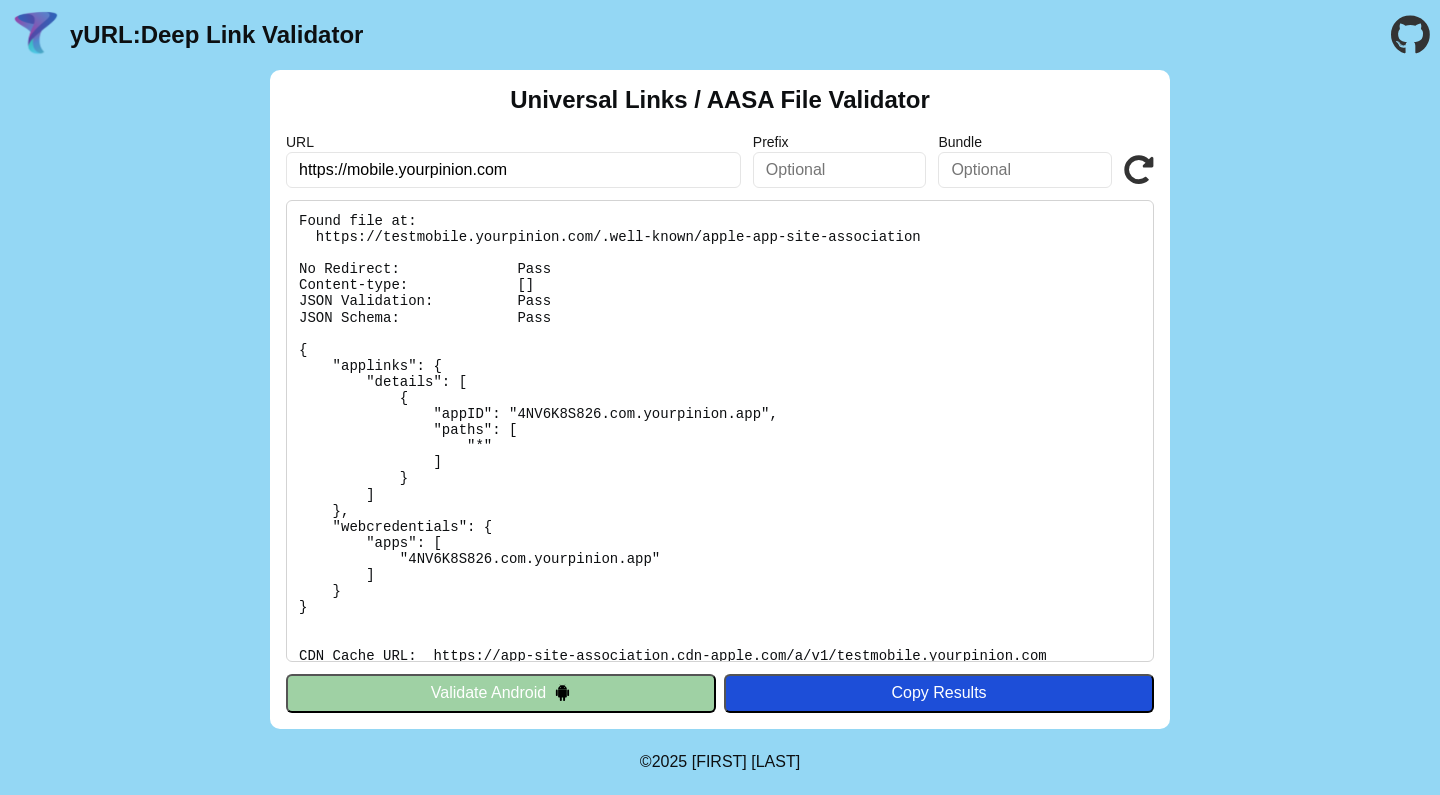 type on "https://mobile.yourpinion.com" 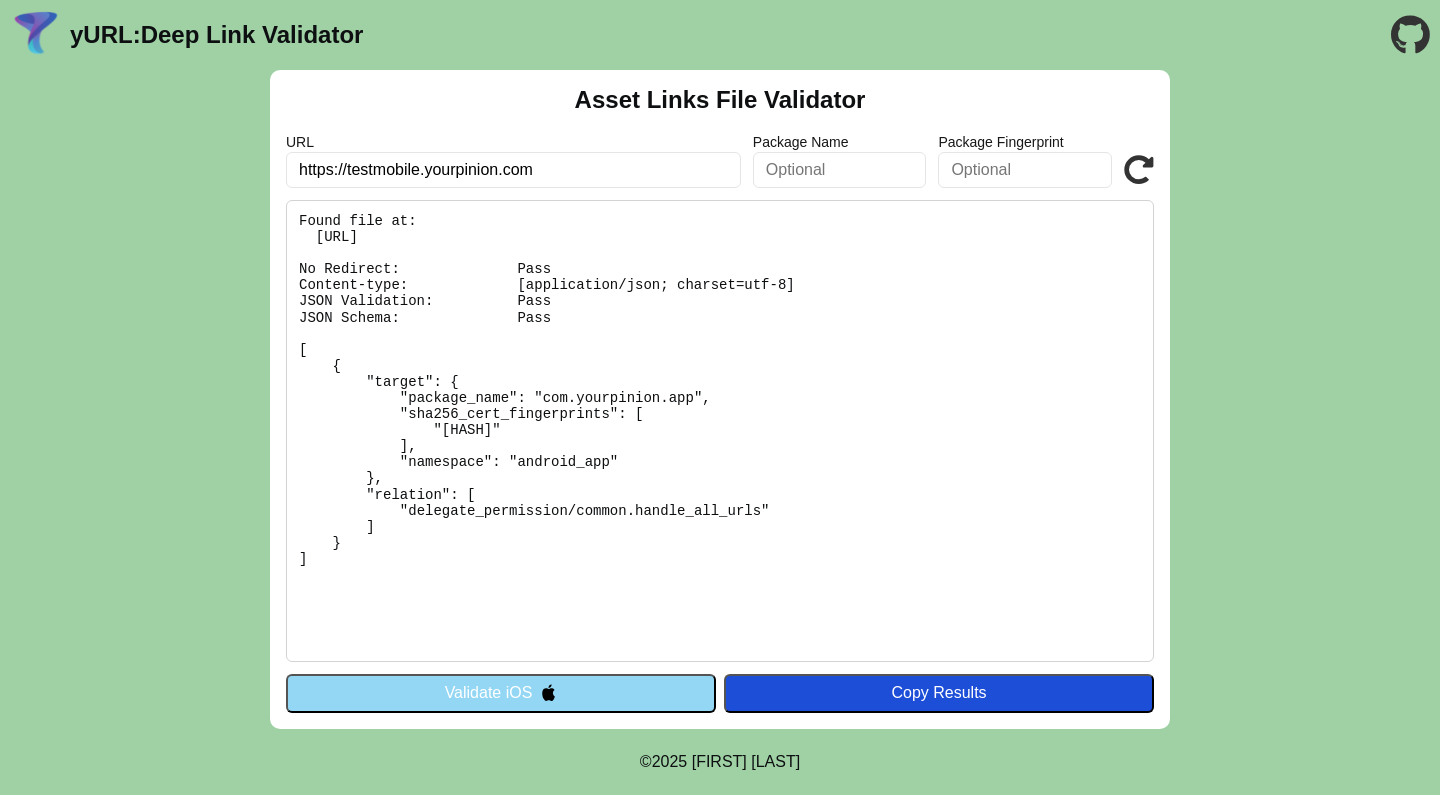 scroll, scrollTop: 0, scrollLeft: 0, axis: both 